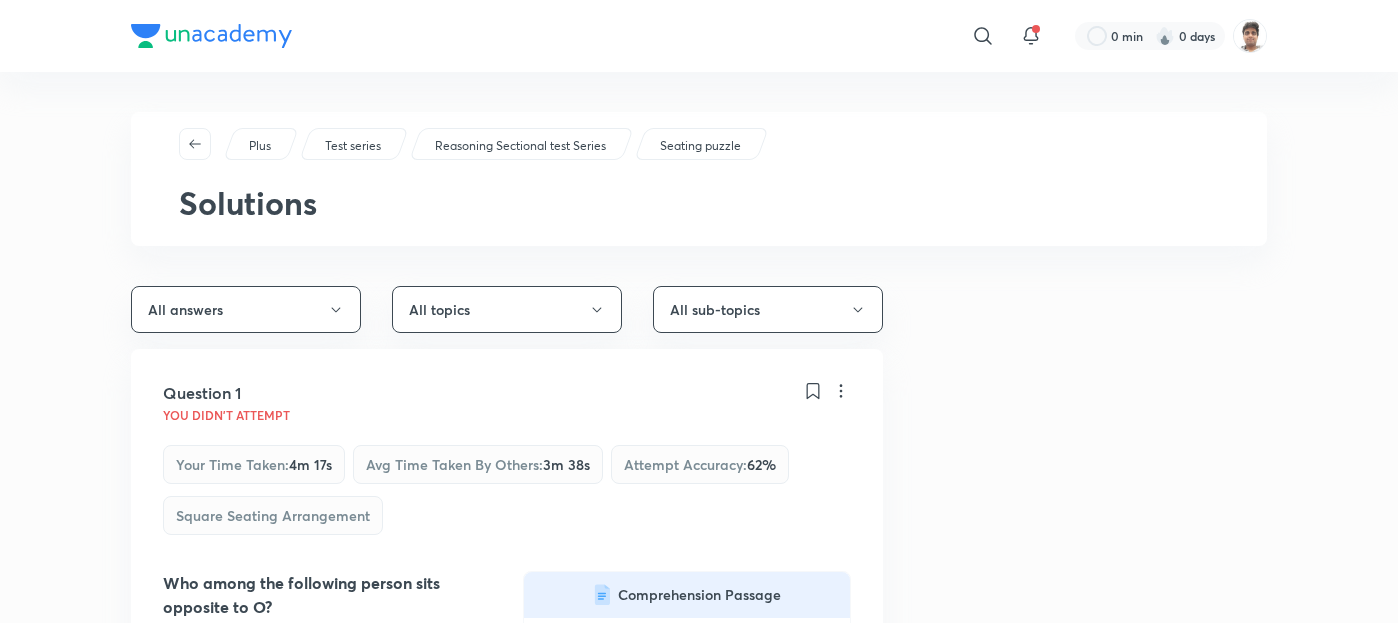 scroll, scrollTop: 520, scrollLeft: 0, axis: vertical 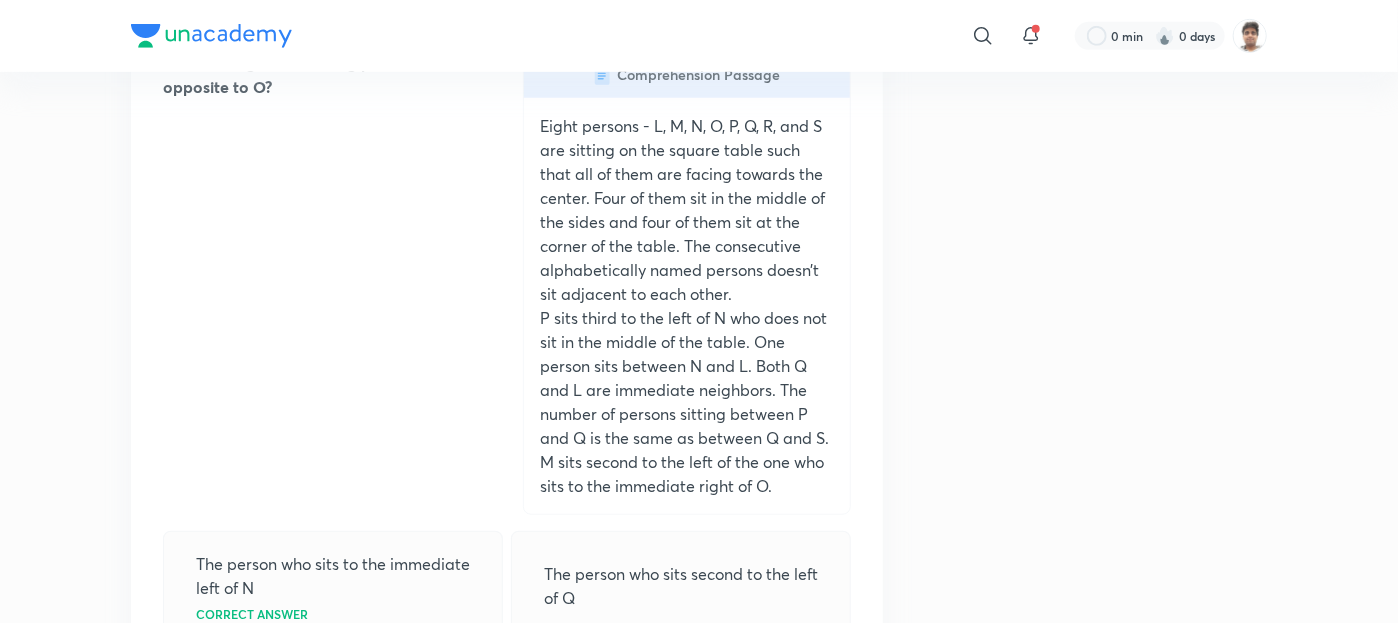click on "Eight persons - L, M, N, O, P, Q, R, and S are sitting on the square table such that all of them are facing towards the center. Four of them sit in the middle of the sides and four of them sit at the corner of the table. The consecutive alphabetically named persons doesn’t sit adjacent to each other." at bounding box center [687, 210] 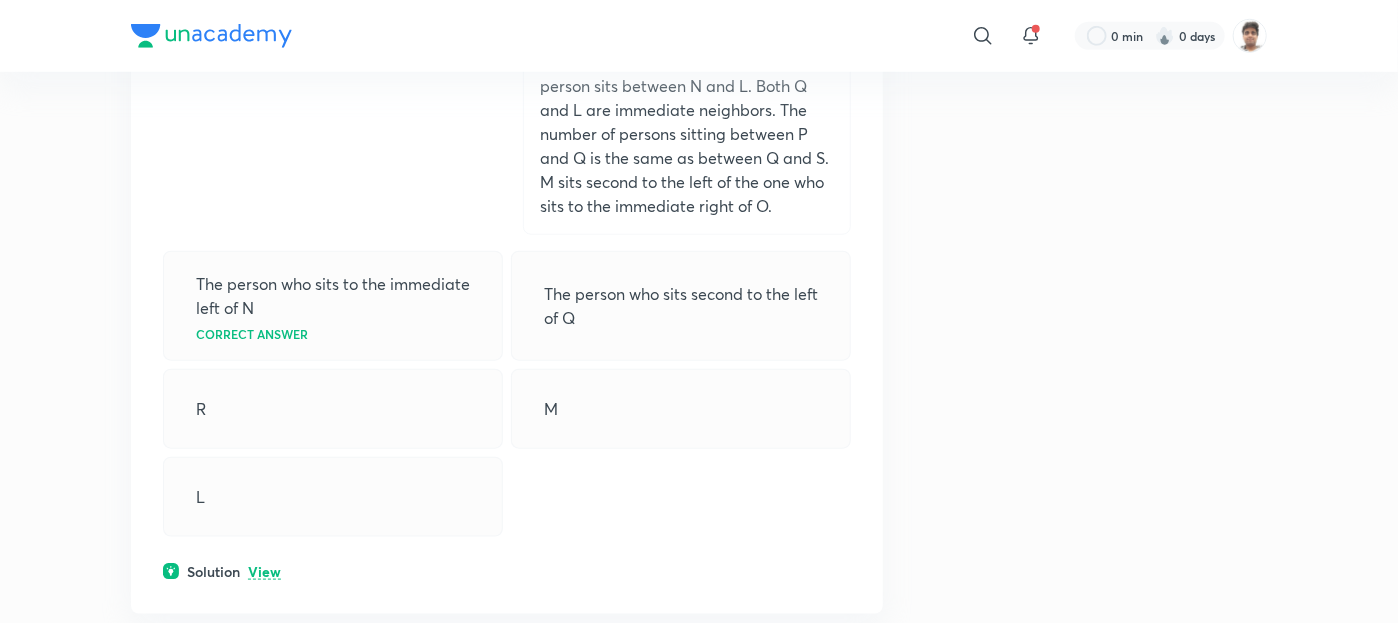 scroll, scrollTop: 840, scrollLeft: 0, axis: vertical 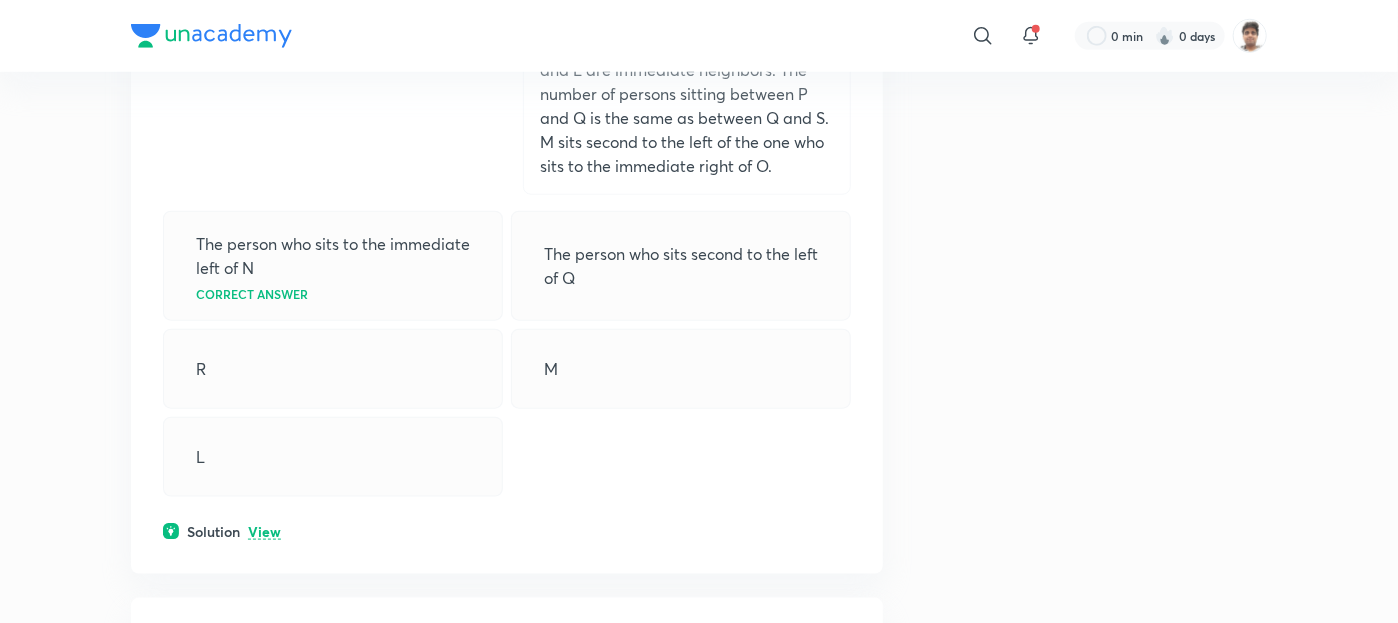 click on "View" at bounding box center [264, 532] 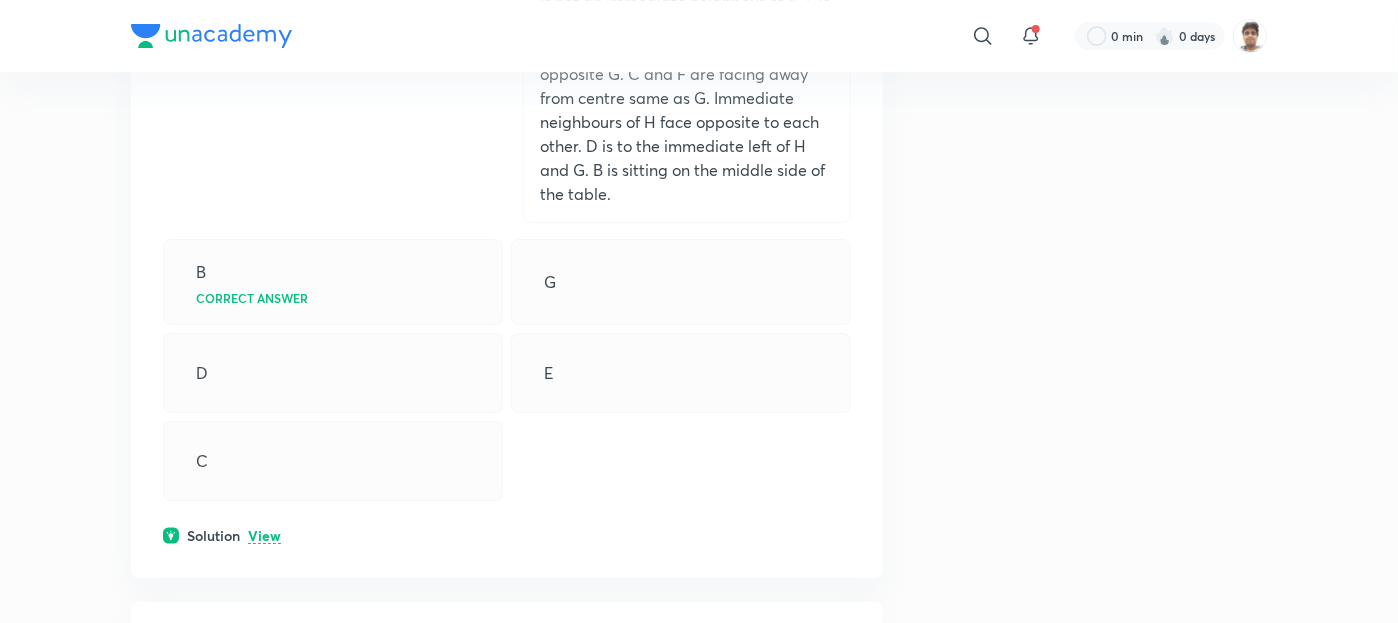 scroll, scrollTop: 6600, scrollLeft: 0, axis: vertical 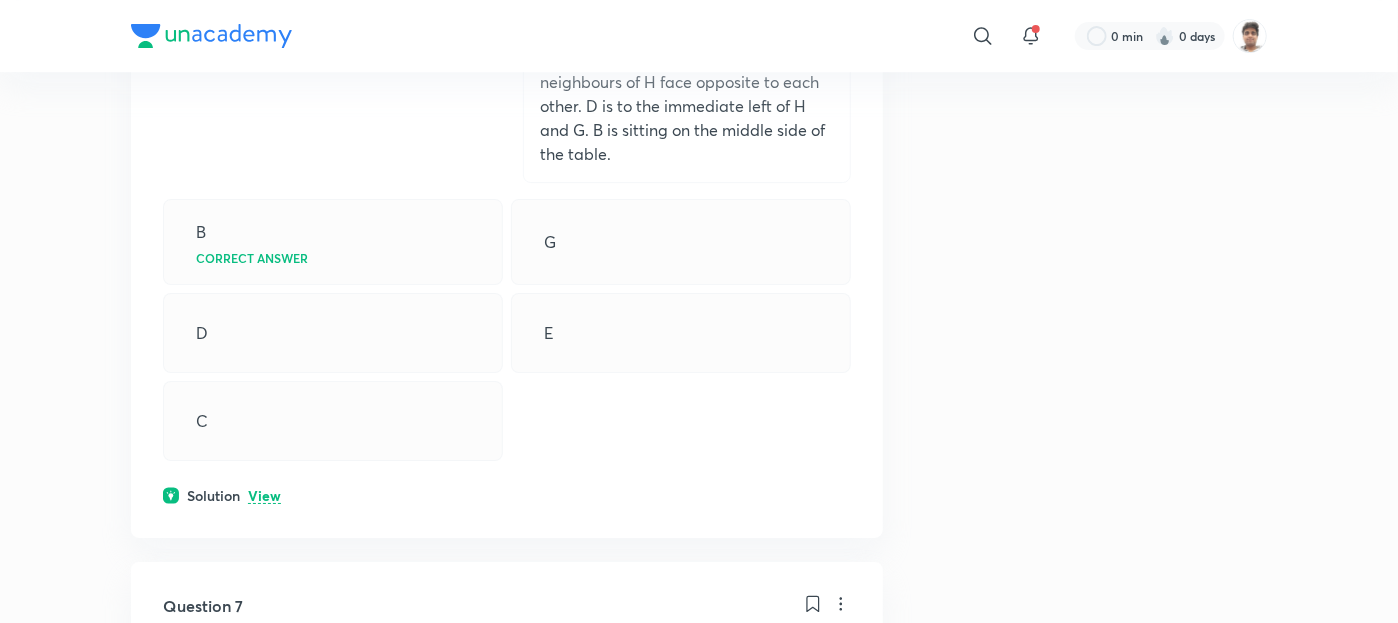 click on "View" at bounding box center [264, 496] 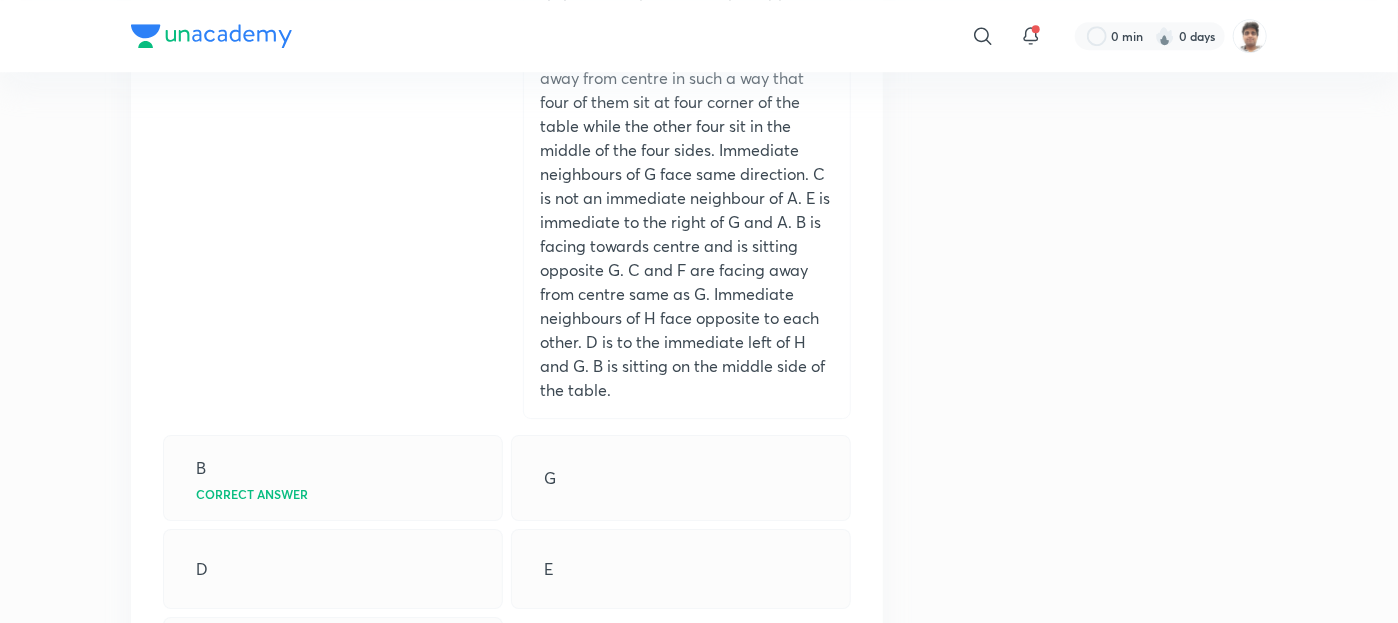scroll, scrollTop: 6360, scrollLeft: 0, axis: vertical 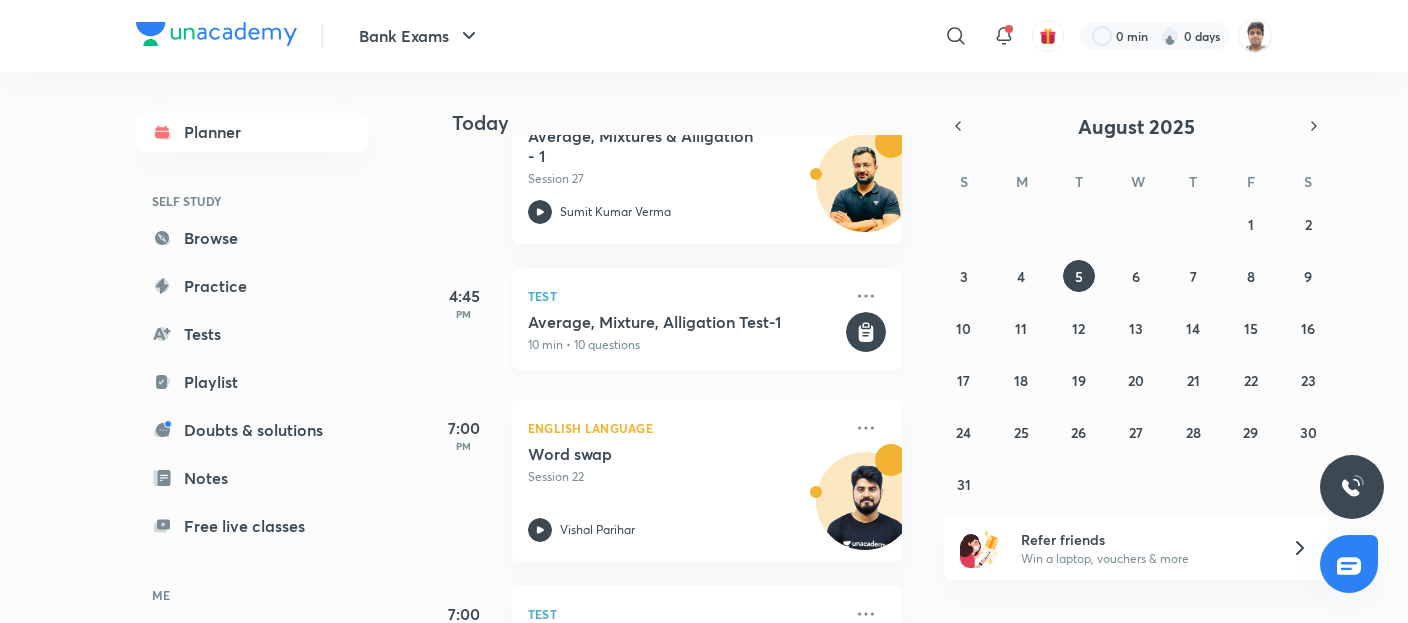 click on "10 min • 10 questions" at bounding box center (685, 345) 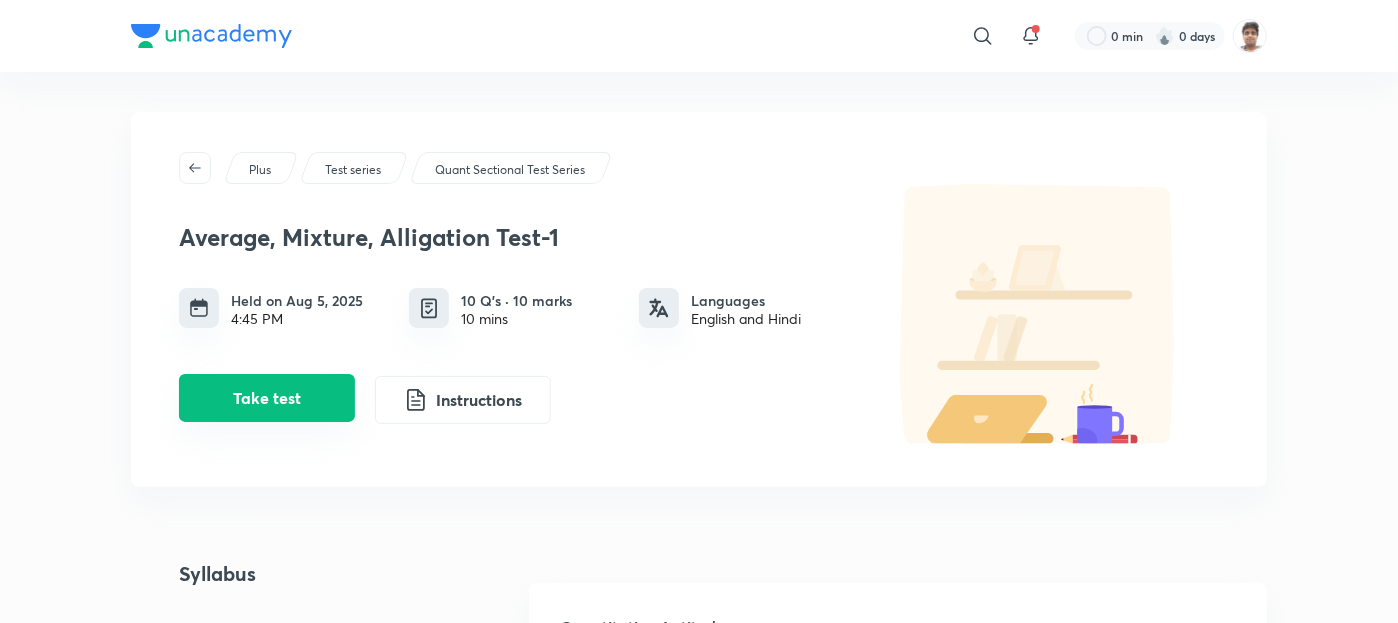 click on "Take test" at bounding box center (267, 398) 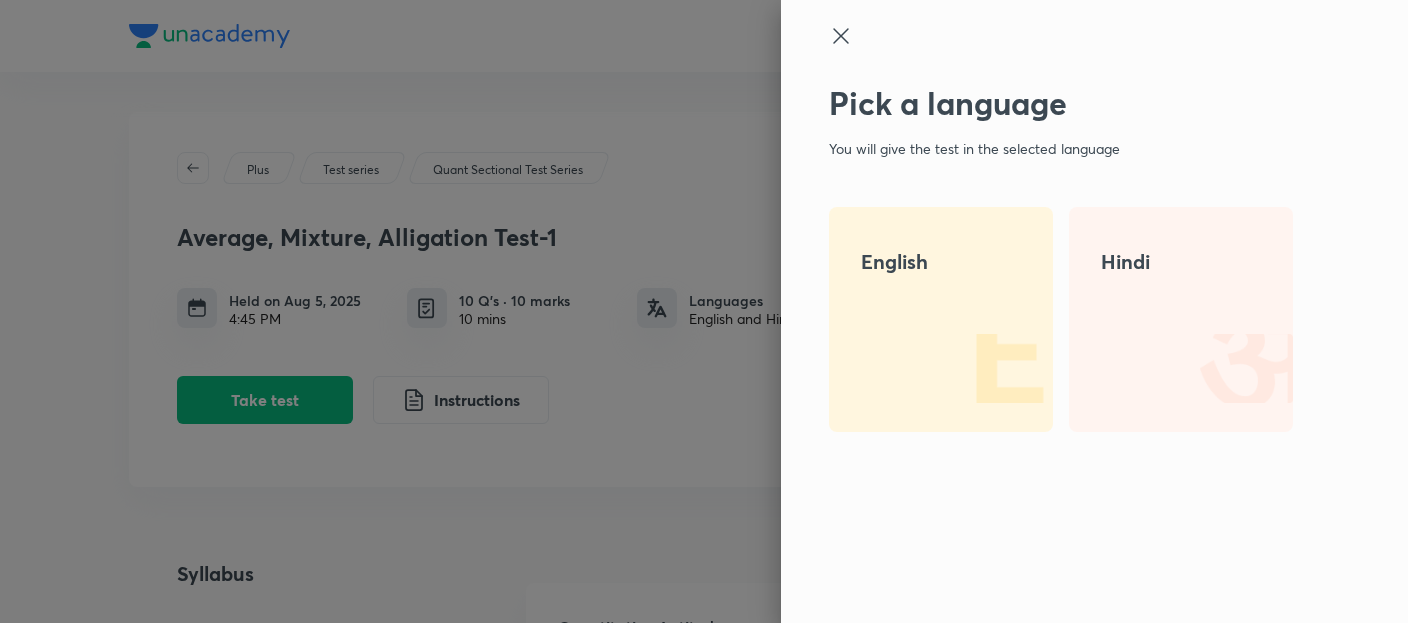 click on "Hindi" at bounding box center [1181, 319] 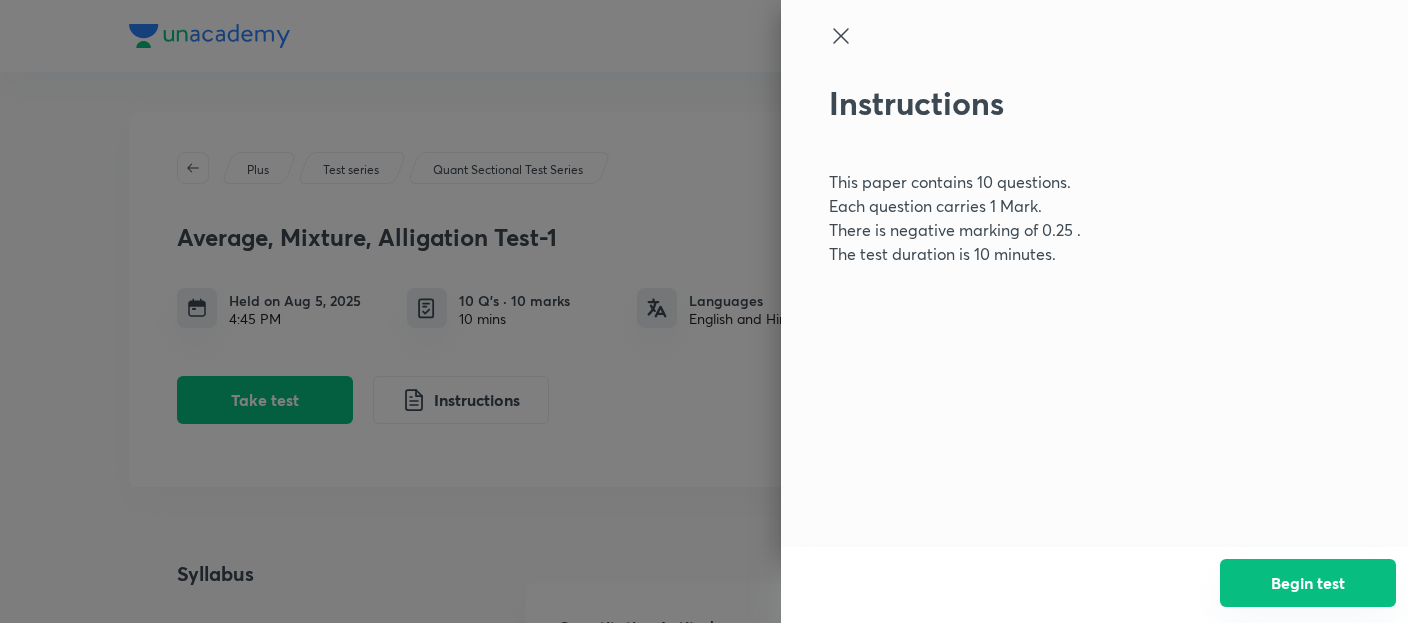 click on "Begin test" at bounding box center (1308, 583) 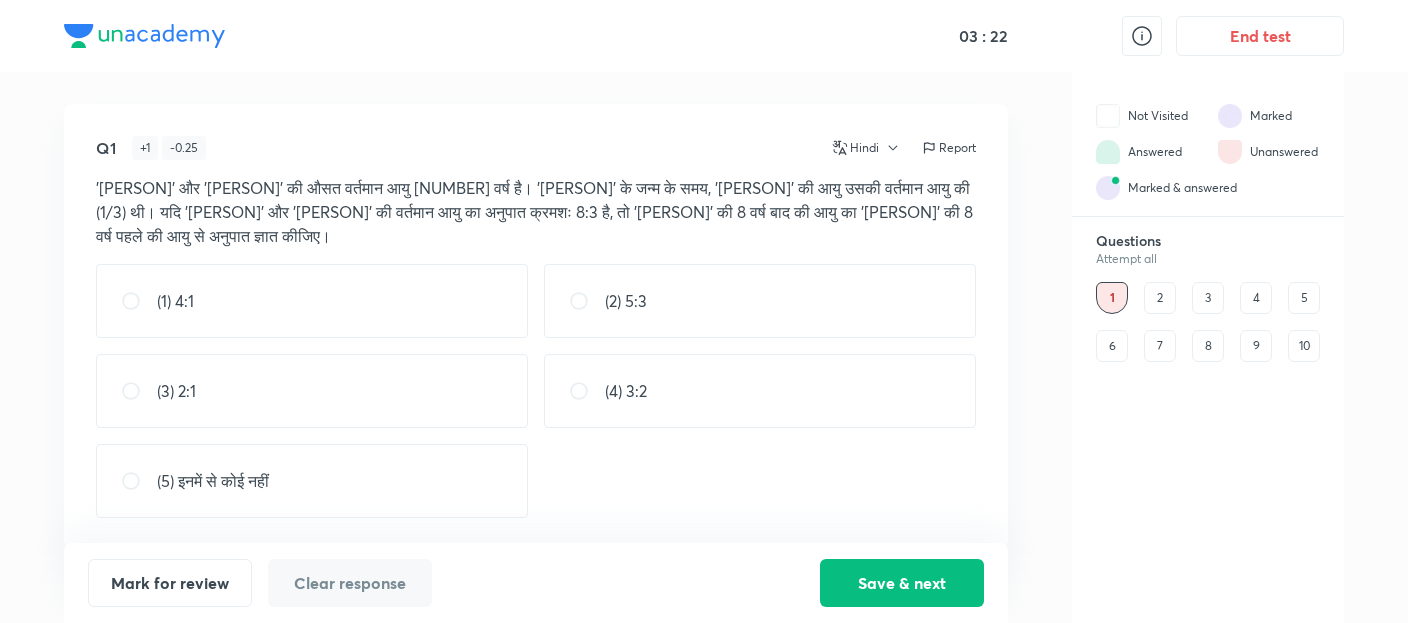 click on "(1) 4:1" at bounding box center (312, 301) 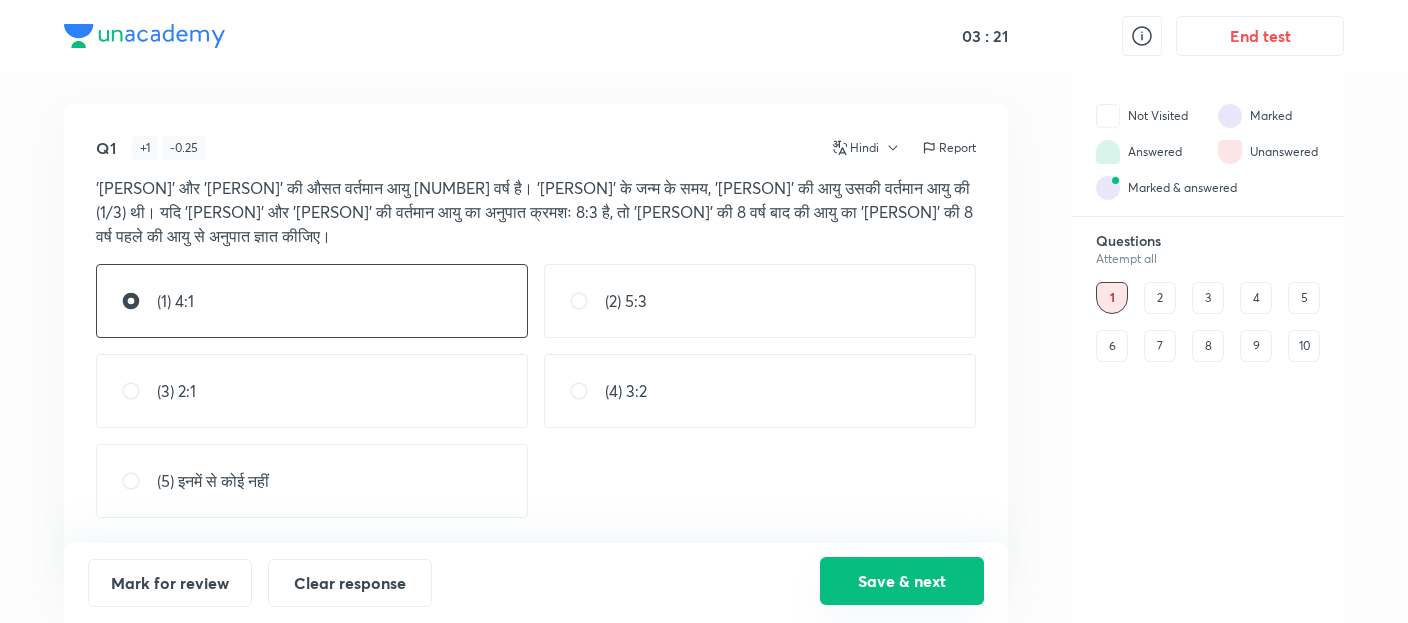 click on "Save & next" at bounding box center (902, 581) 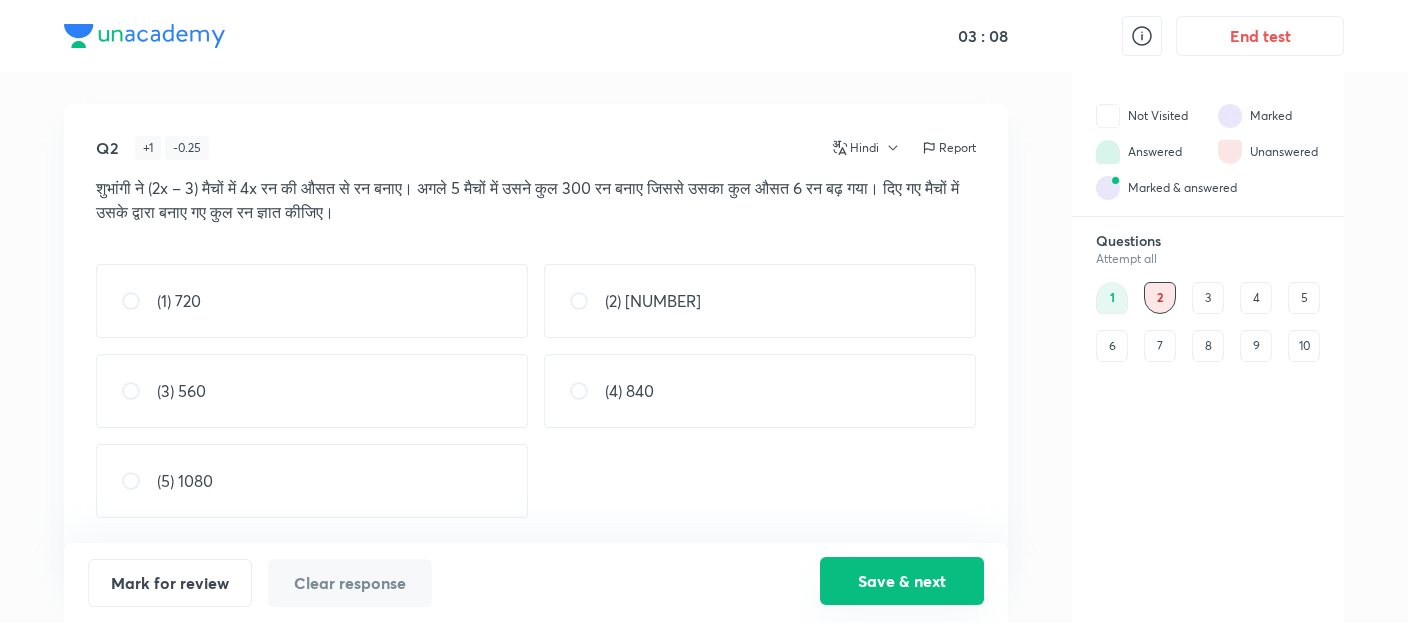 click on "Save & next" at bounding box center (902, 581) 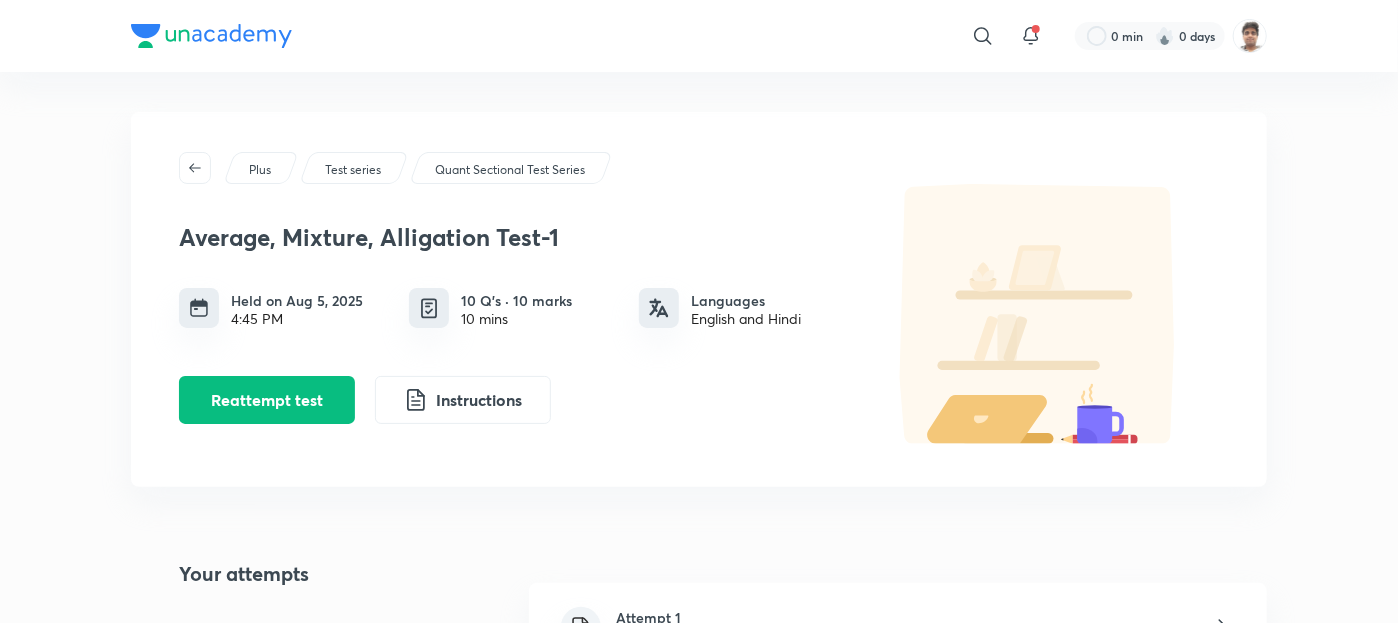 click on "Plus Test series Quant Sectional Test Series Average, Mixture, Alligation Test-1 Held on [DATE] 4:45 PM 10 Q’s · 10 marks 10 mins Languages English and Hindi Reattempt test Instructions Your attempts Attempt 1 [DATE], [TIME] Syllabus Quantitative Aptitude Average Mixtures & Alligations" at bounding box center [699, 539] 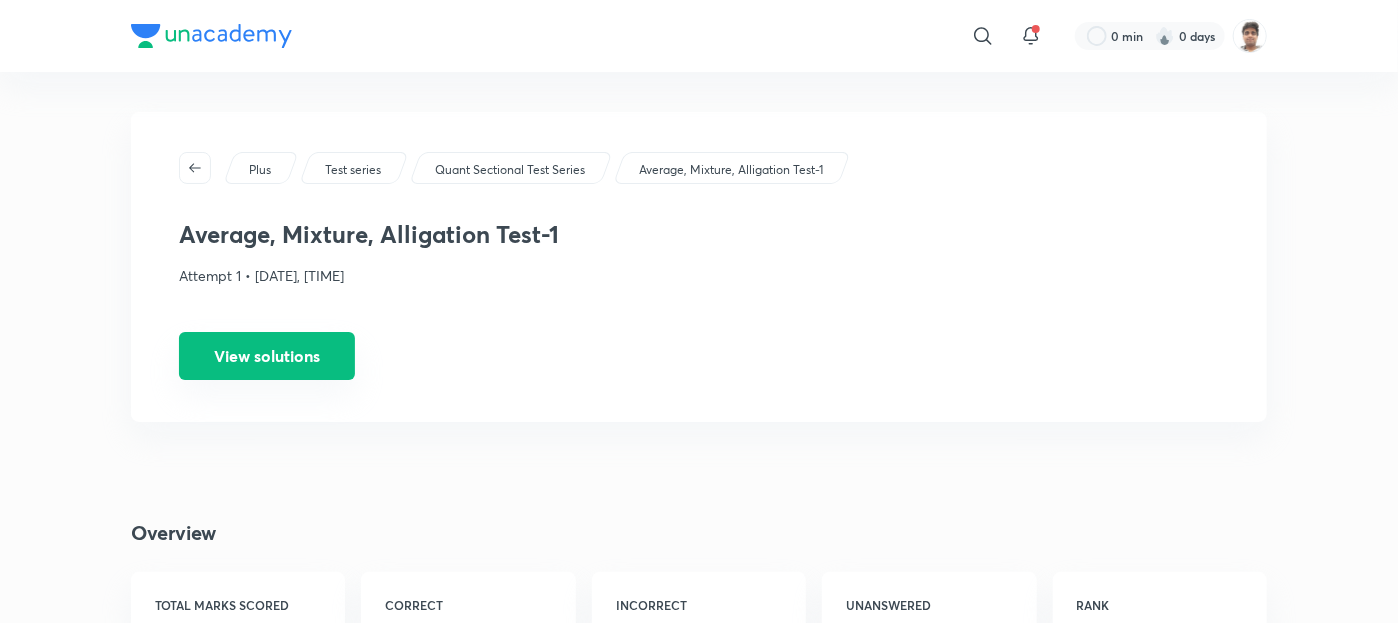 click on "View solutions" at bounding box center (267, 356) 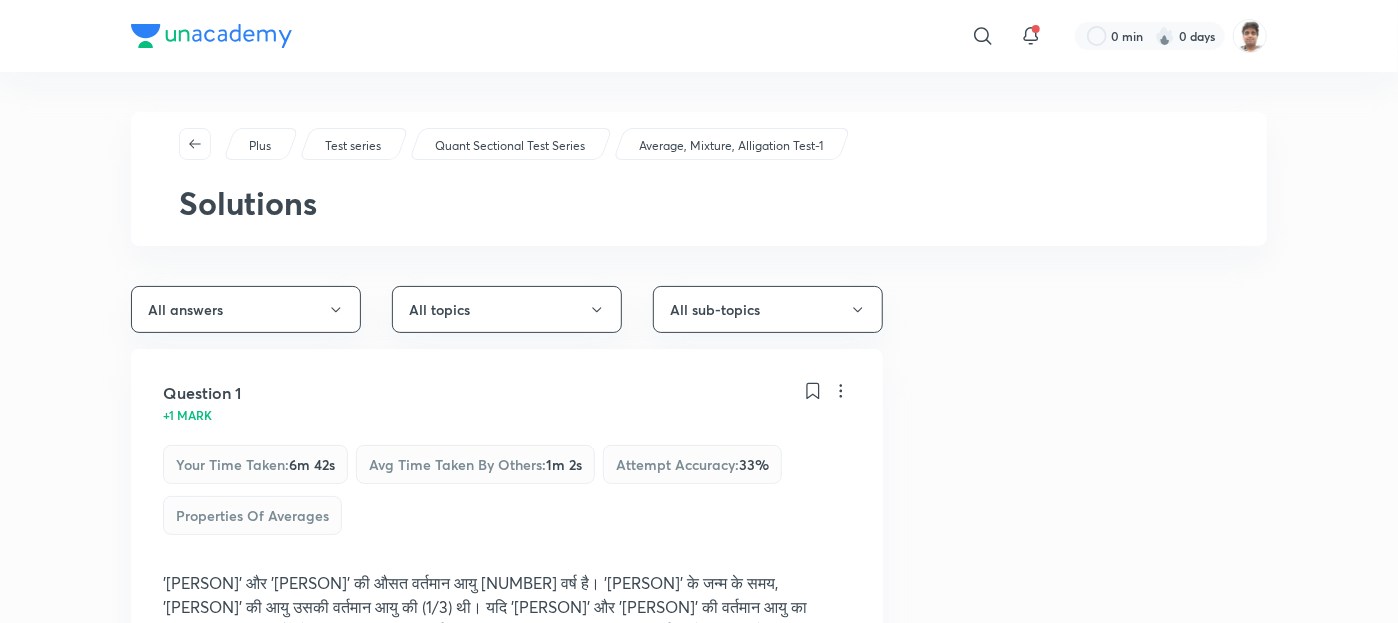 click on "Question 1 +1 mark Your time taken : 6m 42s Avg time taken by others : 1m 2s Attempt accuracy : 33 % Properties of Averages '[PERSON]' और '[PERSON]' की औसत वर्तमान आयु [NUMBER] वर्ष है। '[PERSON]' के जन्म के समय, '[PERSON]' की आयु उसकी वर्तमान आयु की (1/3) थी। यदि '[PERSON]' और '[PERSON]' की वर्तमान आयु का अनुपात क्रमशः 8:3 है, तो '[PERSON]' की 8 वर्ष बाद की आयु का '[PERSON]' की 8 वर्ष पहले की आयु से अनुपात ज्ञात कीजिए। (1) 4:1 Your answer (2) 5:3 (3) 2:1 (4) 3:2 (5) इनमें से कोई नहीं Solution View" at bounding box center [507, 685] 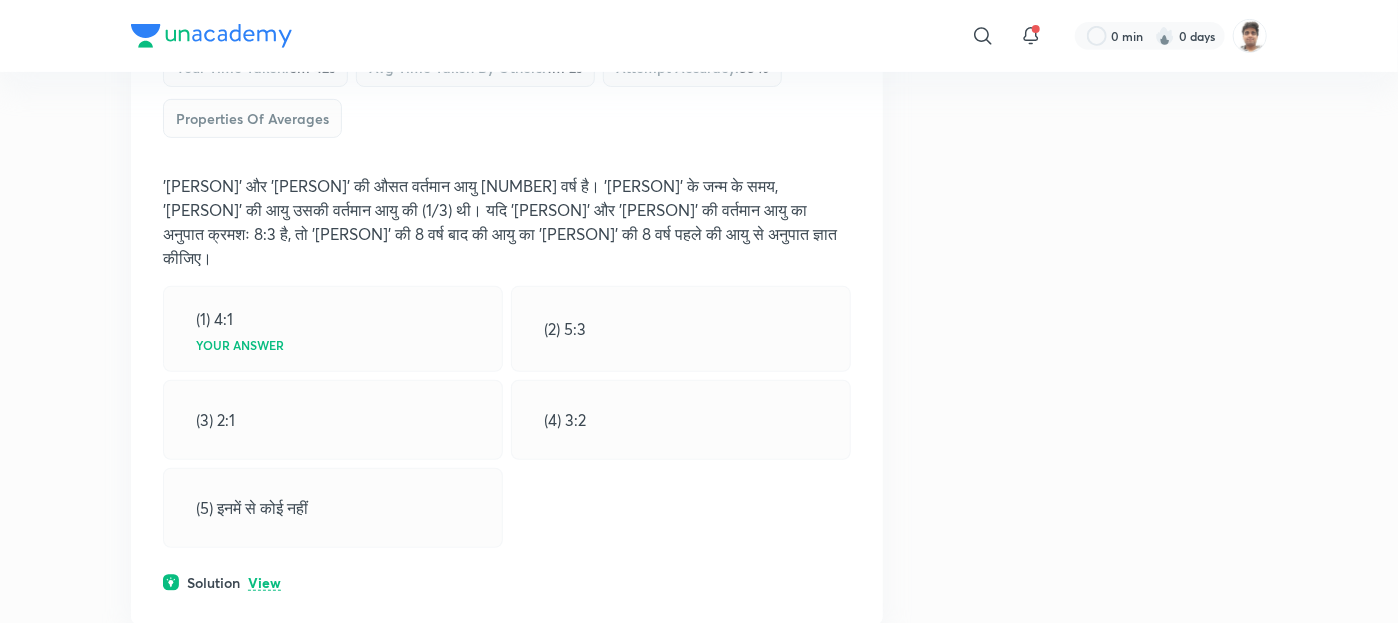 scroll, scrollTop: 400, scrollLeft: 0, axis: vertical 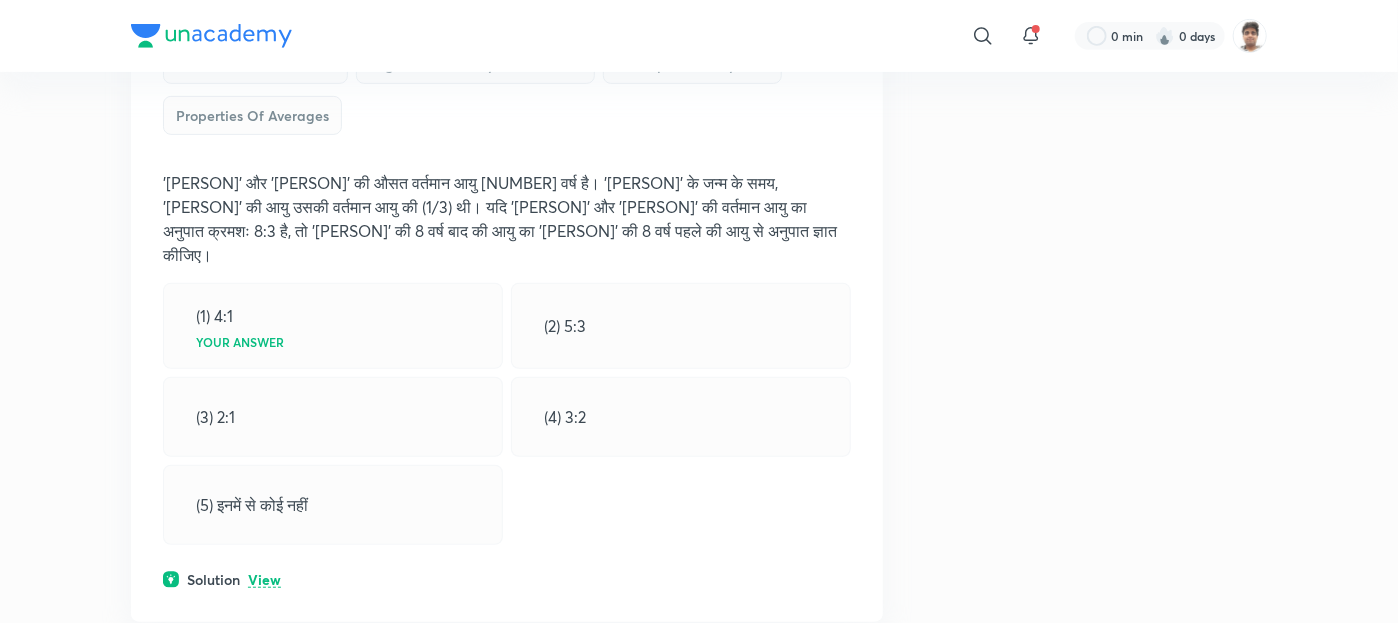 click on "View" at bounding box center (264, 580) 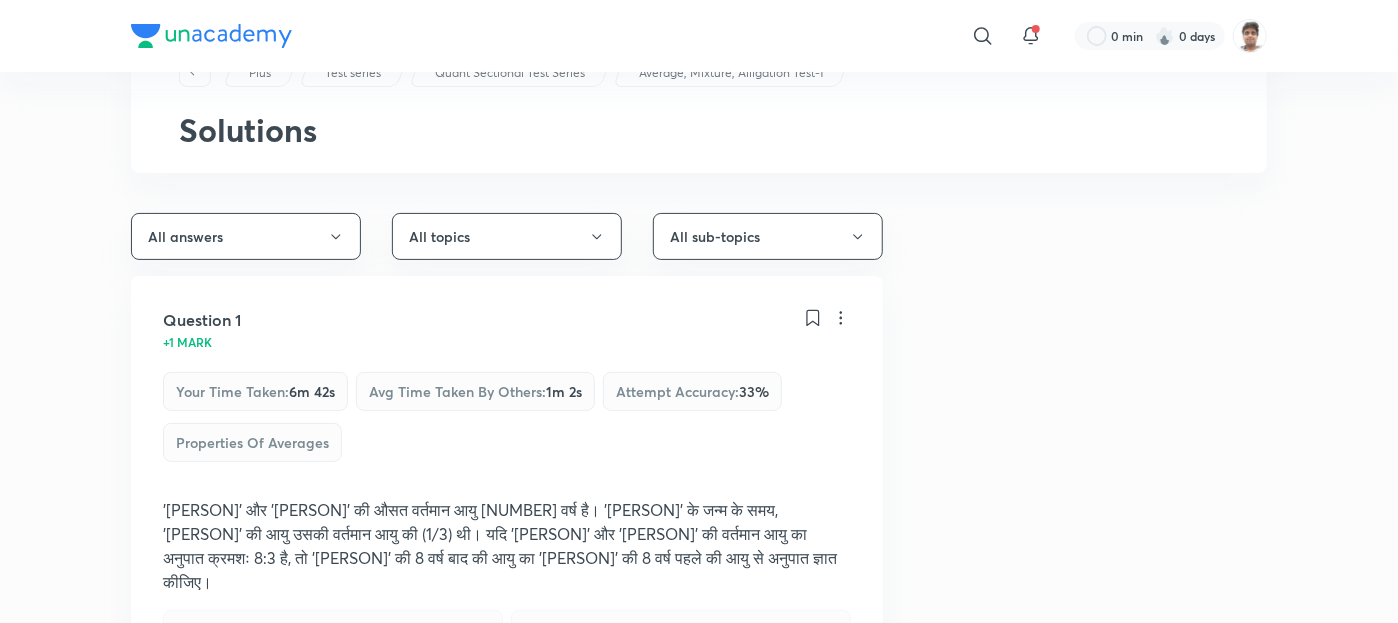 scroll, scrollTop: 0, scrollLeft: 0, axis: both 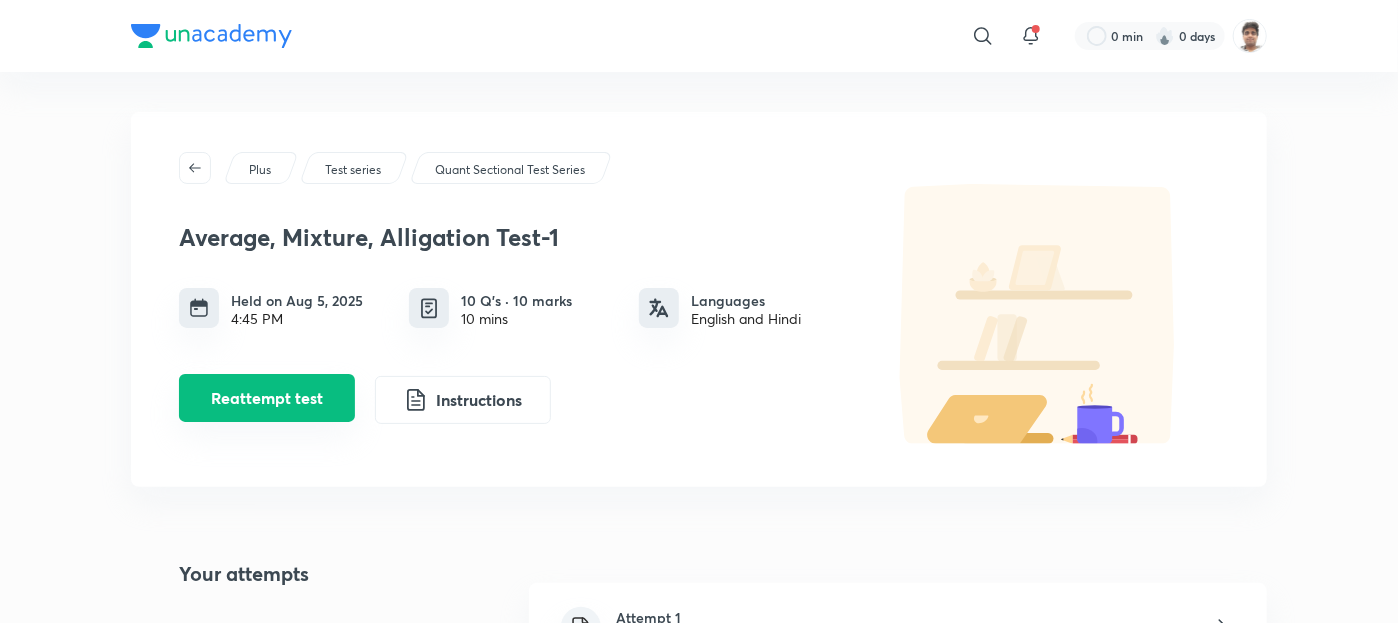 click on "Reattempt test" at bounding box center (267, 398) 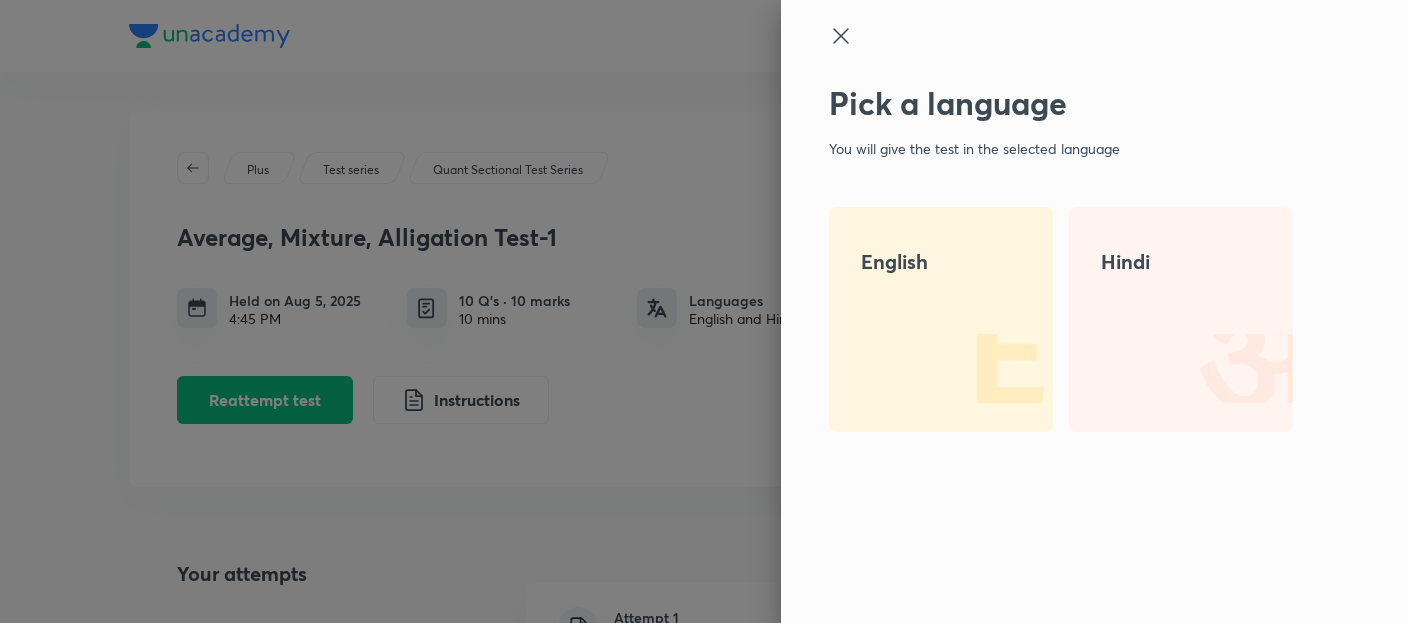 click at bounding box center [1229, 368] 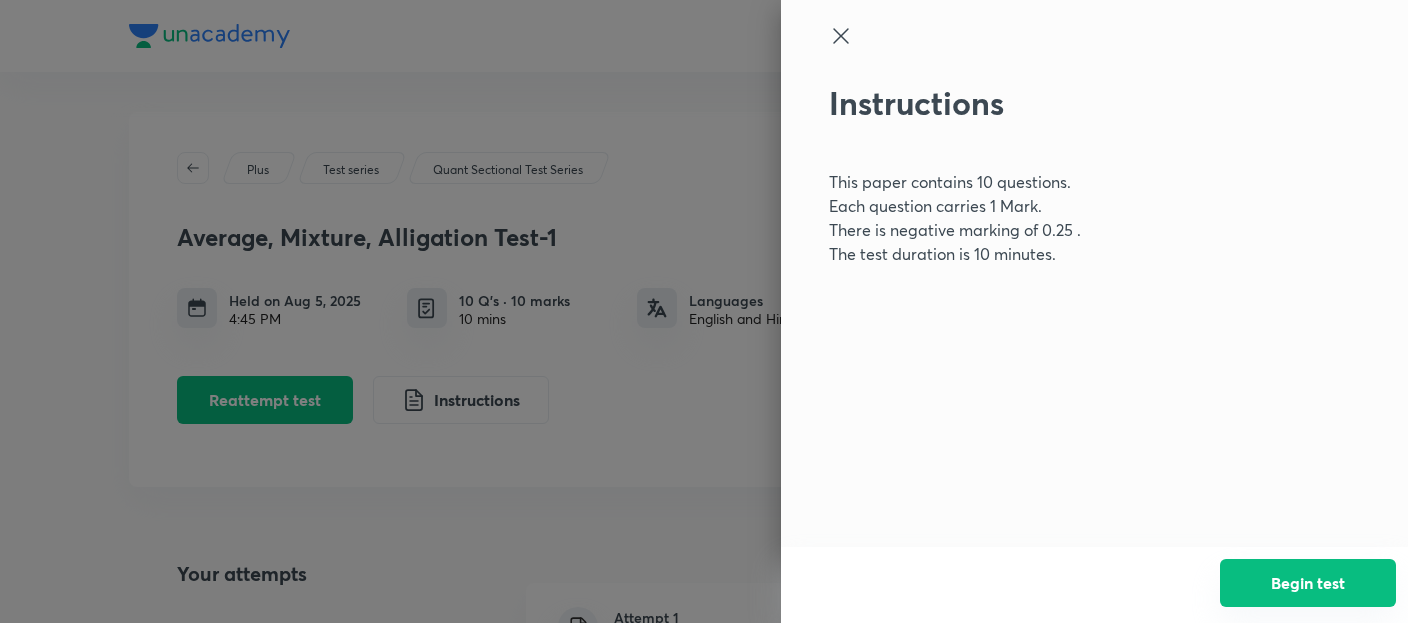 click on "Begin test" at bounding box center [1308, 583] 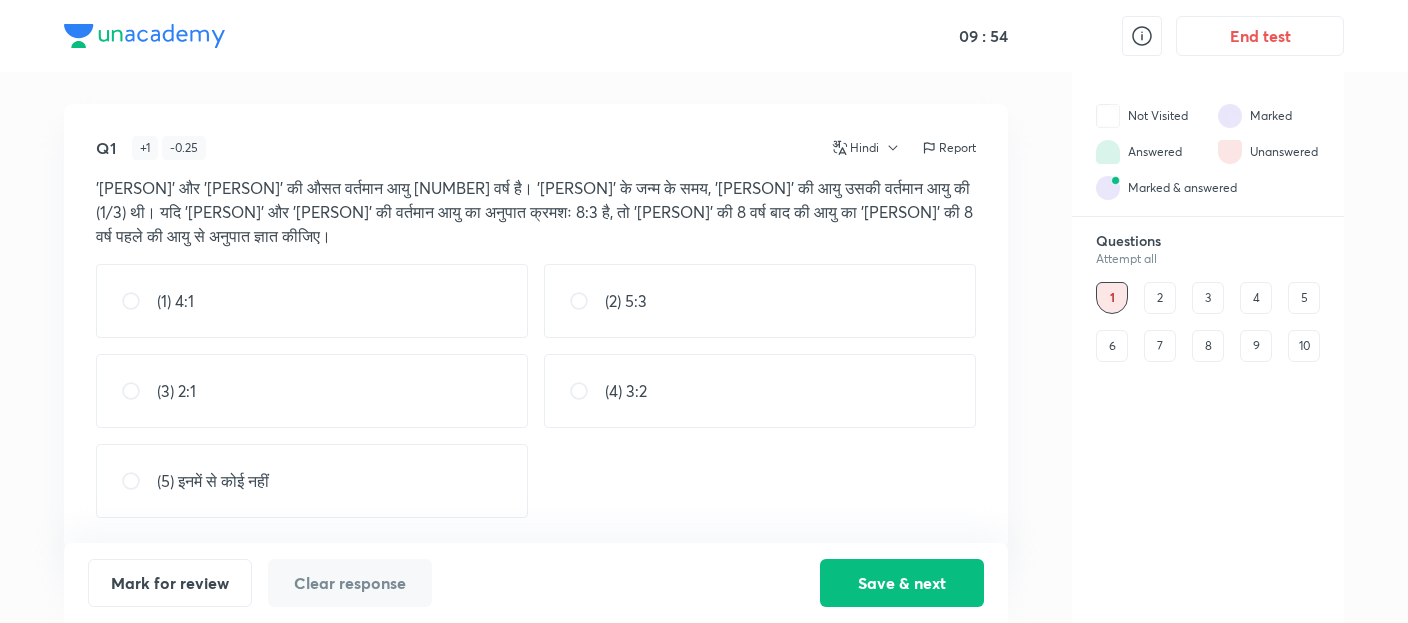 click on "Q1 + 1 - 0.25 Hindi Report '[PERSON]' और '[PERSON]' की औसत वर्तमान आयु [NUMBER] वर्ष है। '[PERSON]' के जन्म के समय, '[PERSON]' की आयु उसकी वर्तमान आयु की (1/3) थी। यदि '[PERSON]' और '[PERSON]' की वर्तमान आयु का अनुपात क्रमशः 8:3 है, तो '[PERSON]' की 8 वर्ष बाद की आयु का '[PERSON]' की 8 वर्ष पहले की आयु से अनुपात ज्ञात कीजिए। (1) 4:1 (2) 5:3 (3) 2:1 (4) 3:2 (5) इनमें से कोई नहीं" at bounding box center (536, 326) 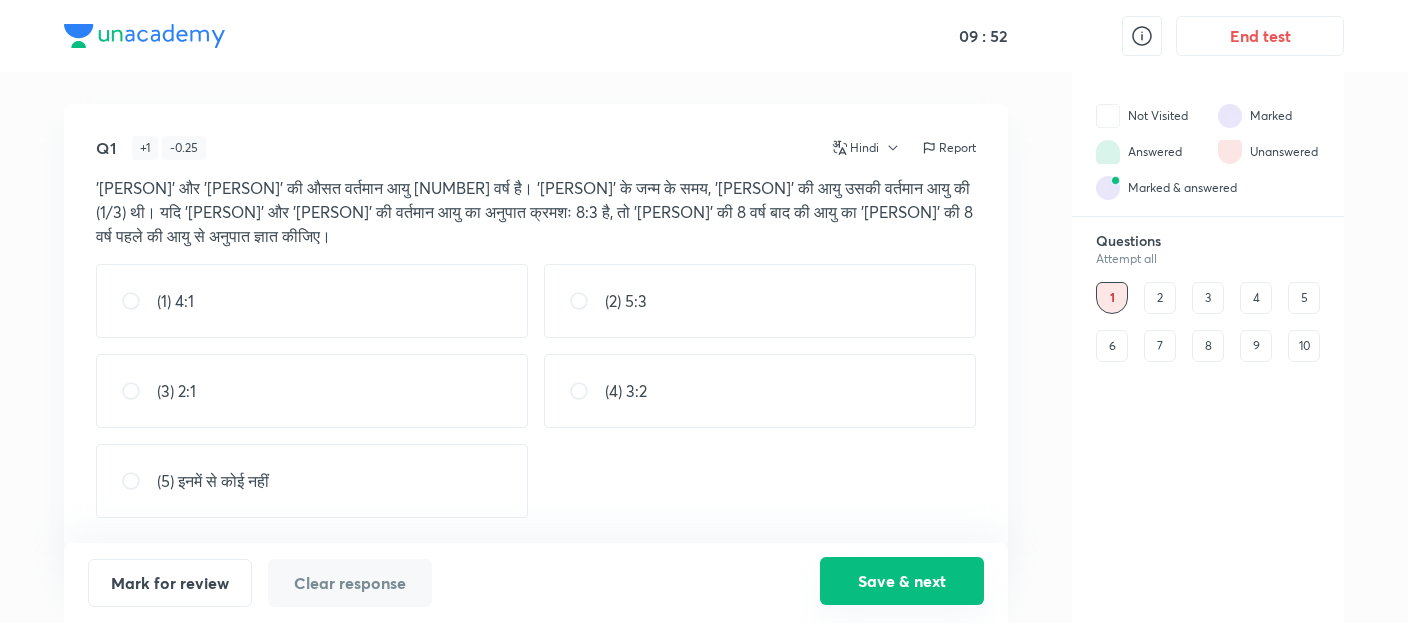 click on "Save & next" at bounding box center (902, 581) 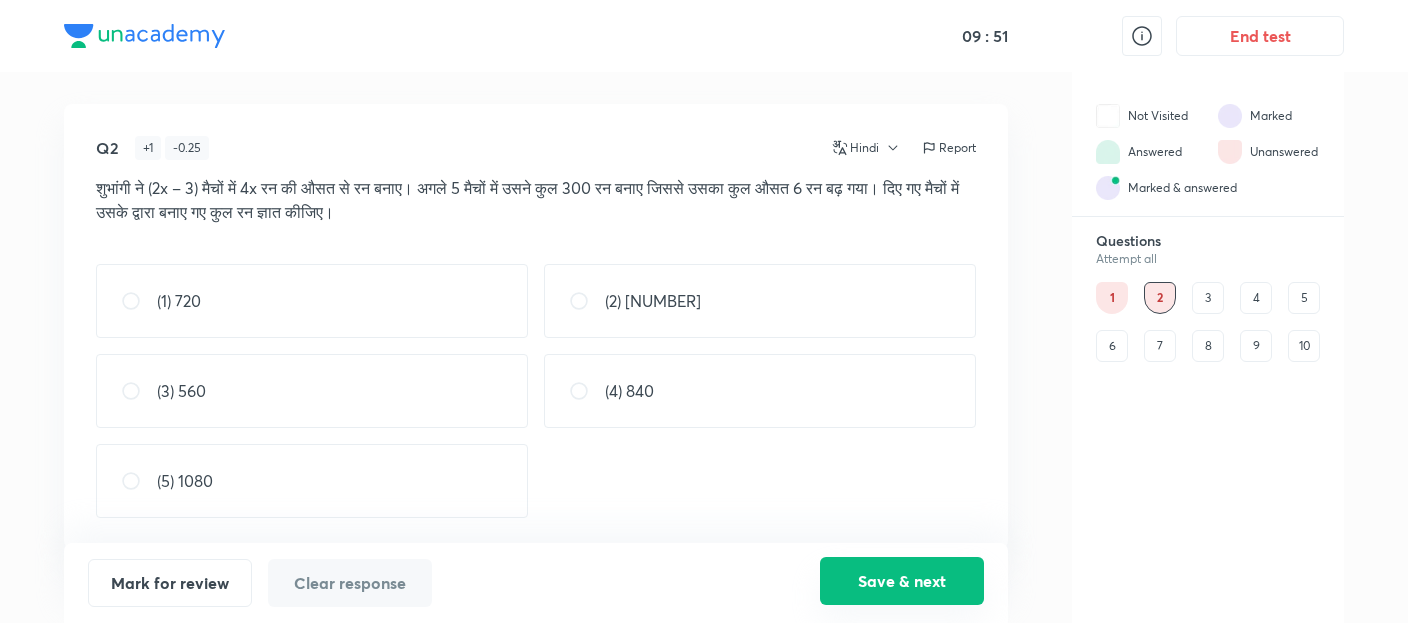 click on "Save & next" at bounding box center (902, 581) 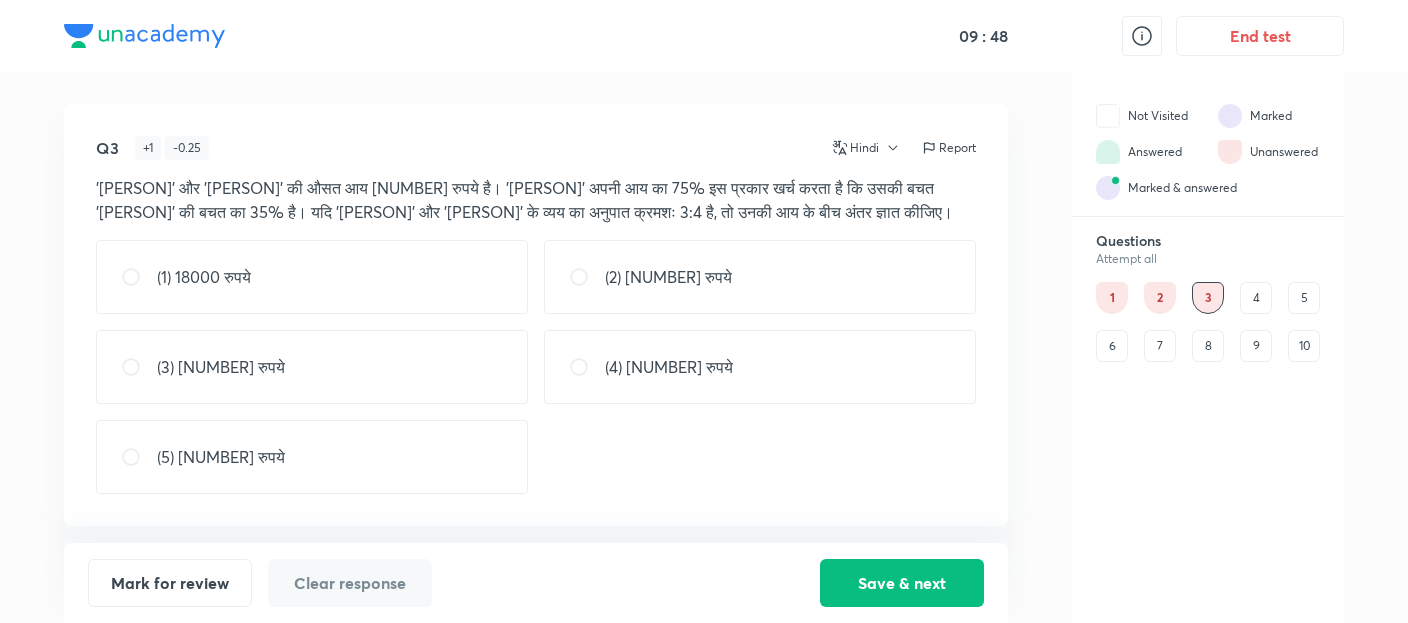 drag, startPoint x: 1100, startPoint y: 485, endPoint x: 1100, endPoint y: 501, distance: 16 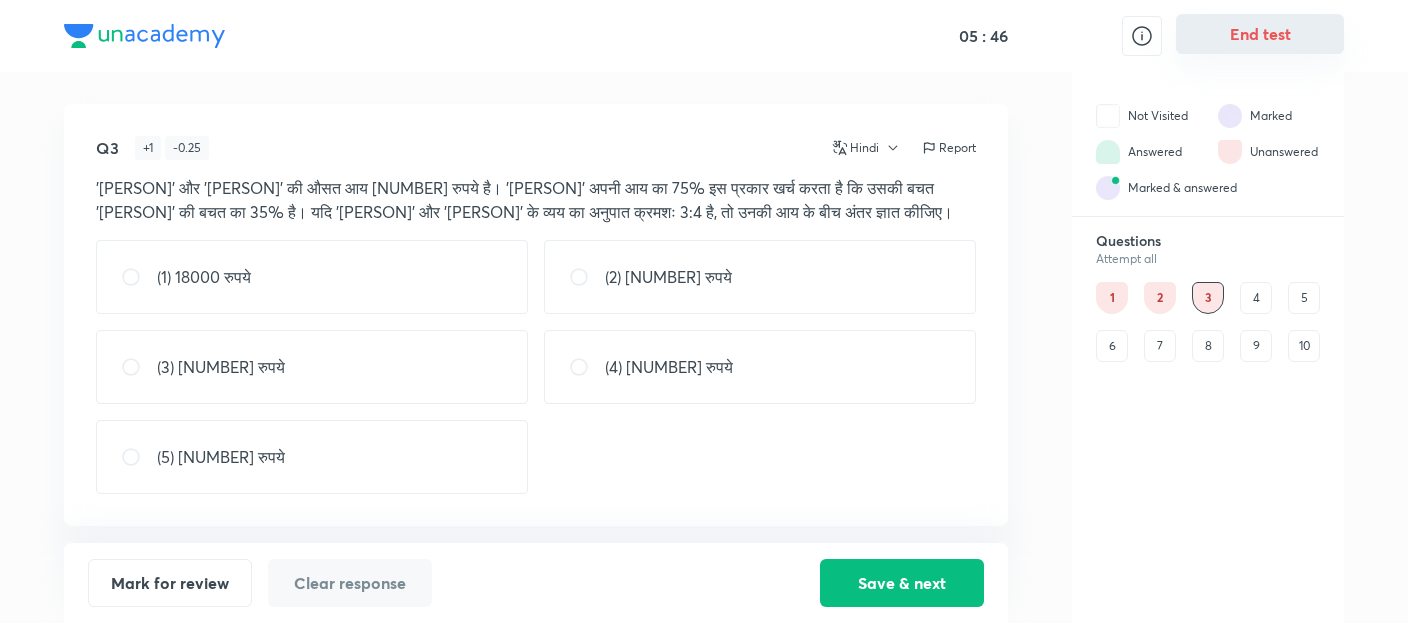click on "End test" at bounding box center (1260, 34) 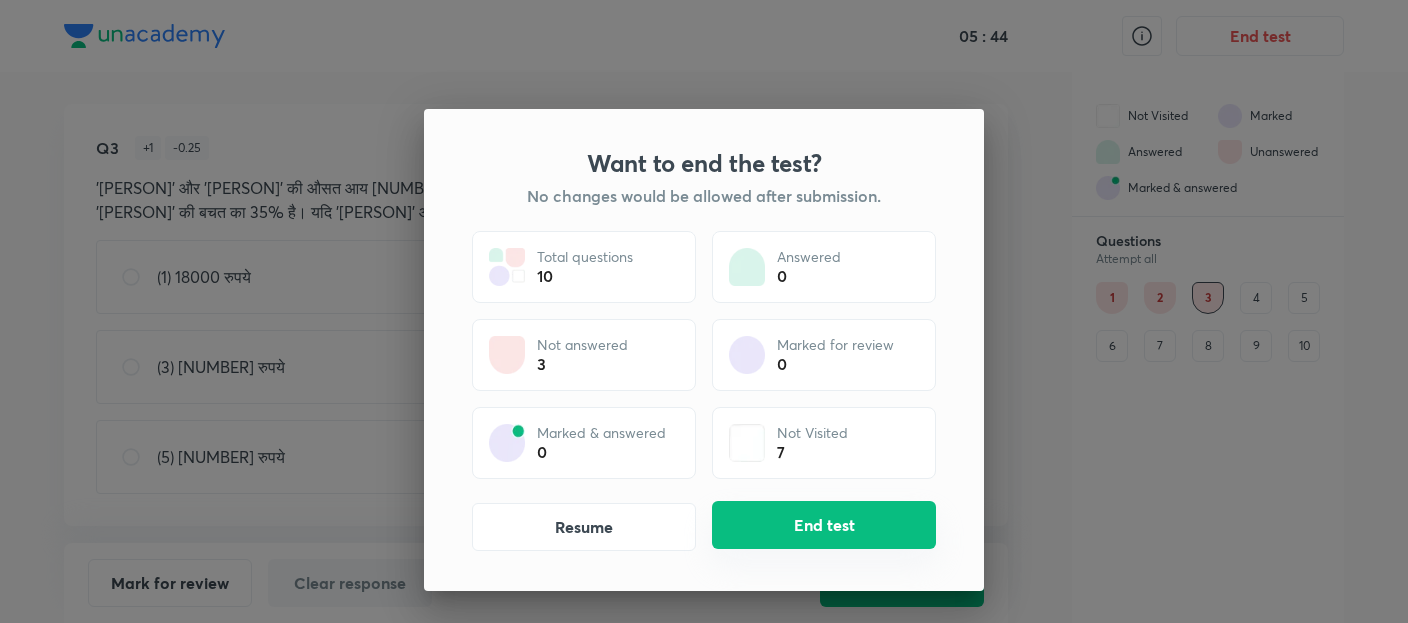 click on "End test" at bounding box center (824, 525) 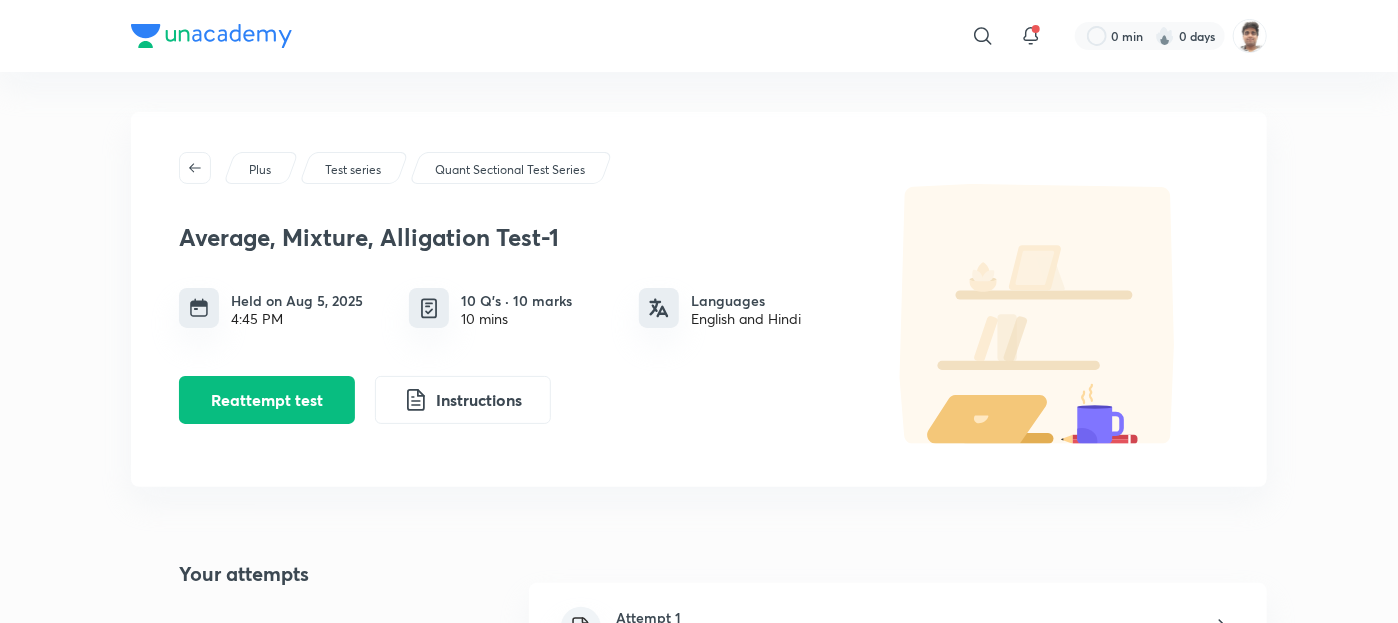 click on "Attempt 1 [DATE], [TIME]" at bounding box center (898, 628) 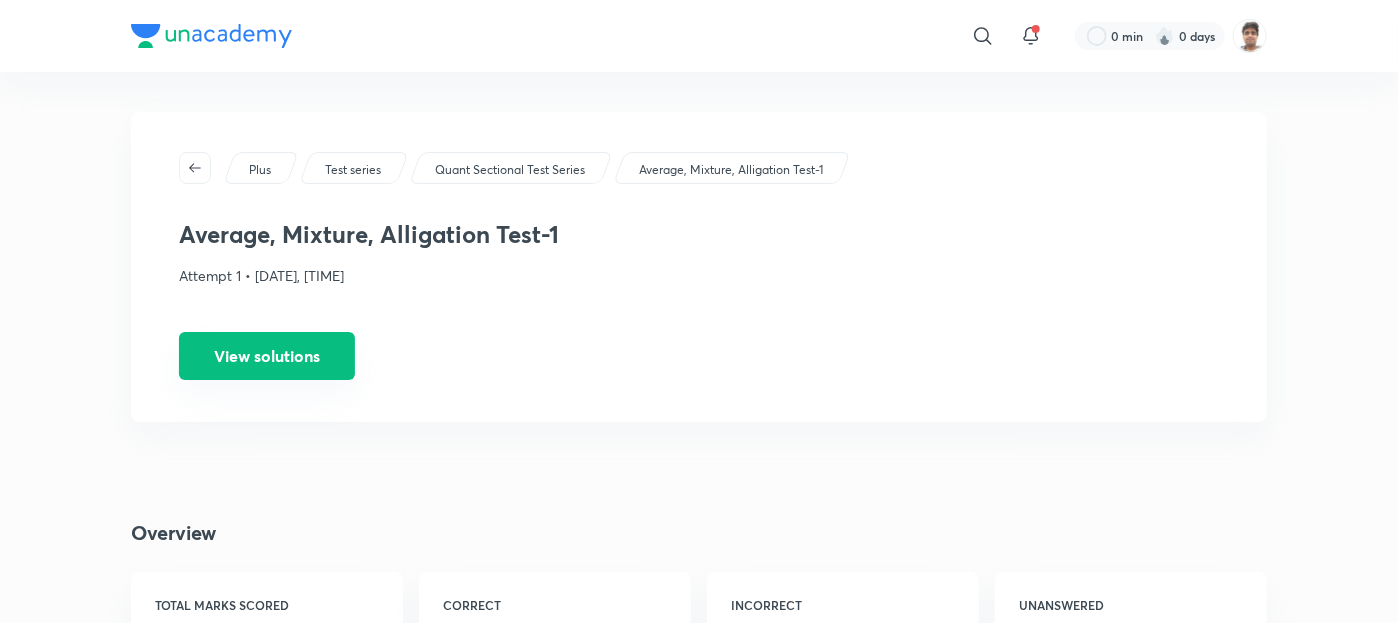 click on "View solutions" at bounding box center (267, 356) 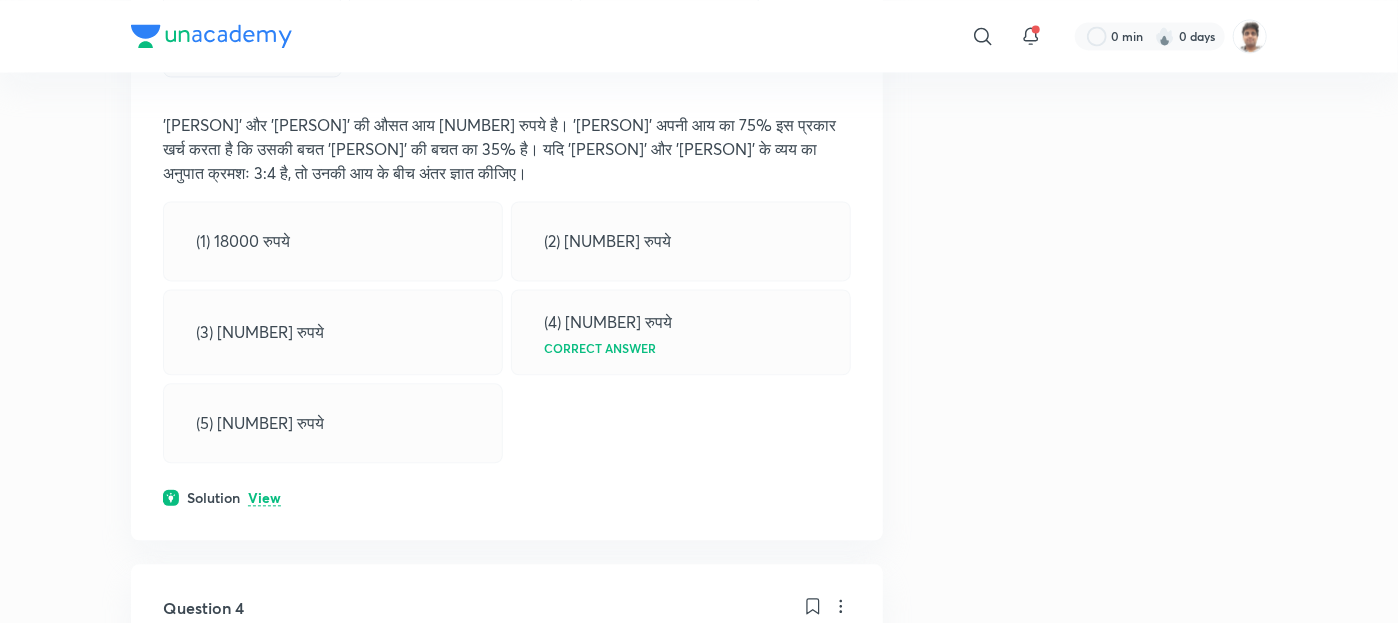 scroll, scrollTop: 1920, scrollLeft: 0, axis: vertical 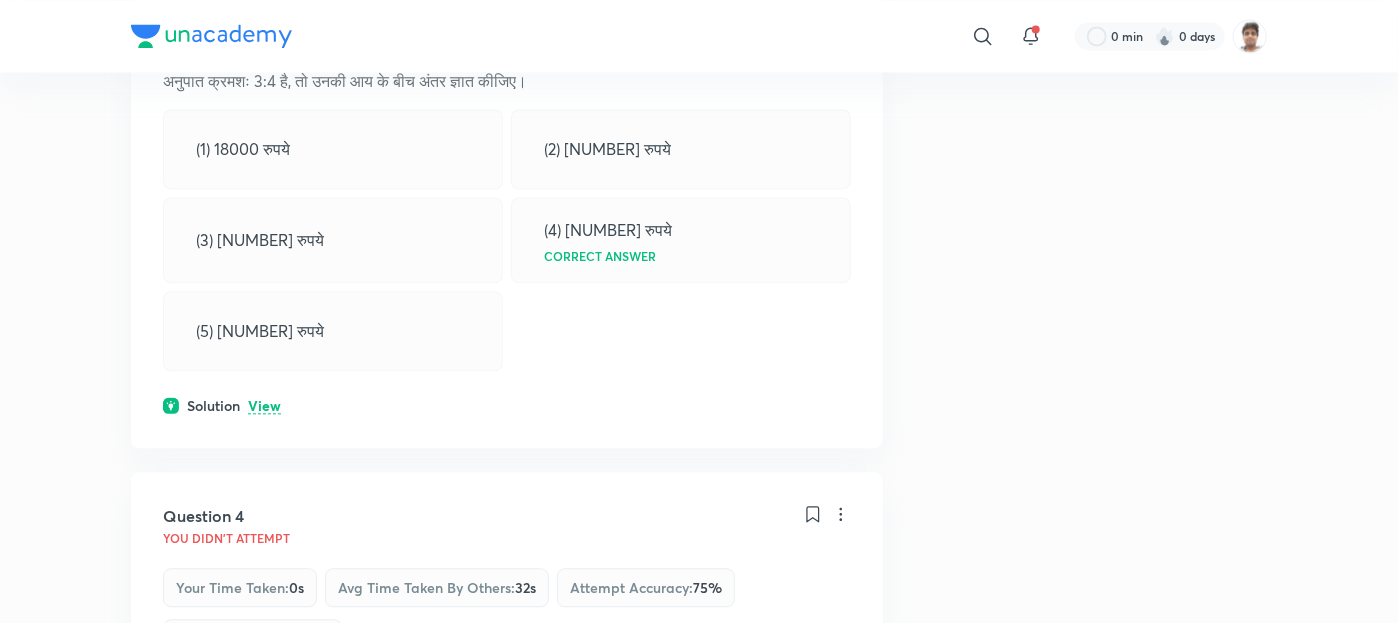 click on "View" at bounding box center [264, 406] 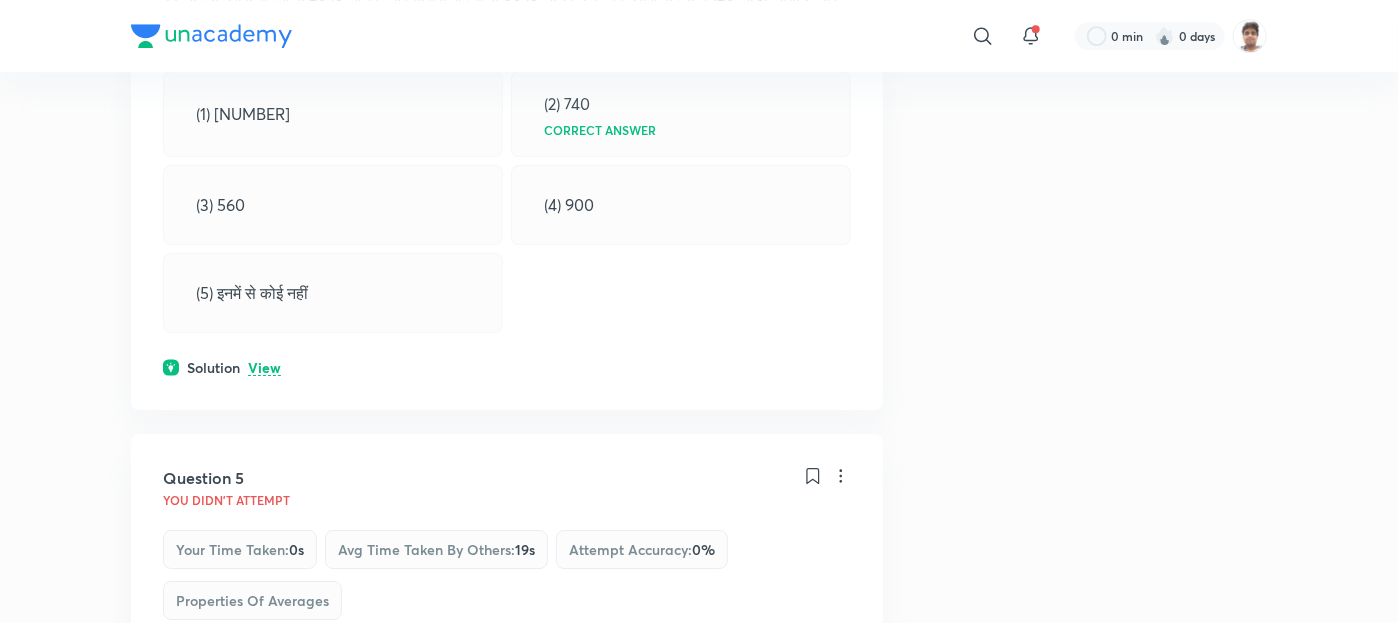 scroll, scrollTop: 3040, scrollLeft: 0, axis: vertical 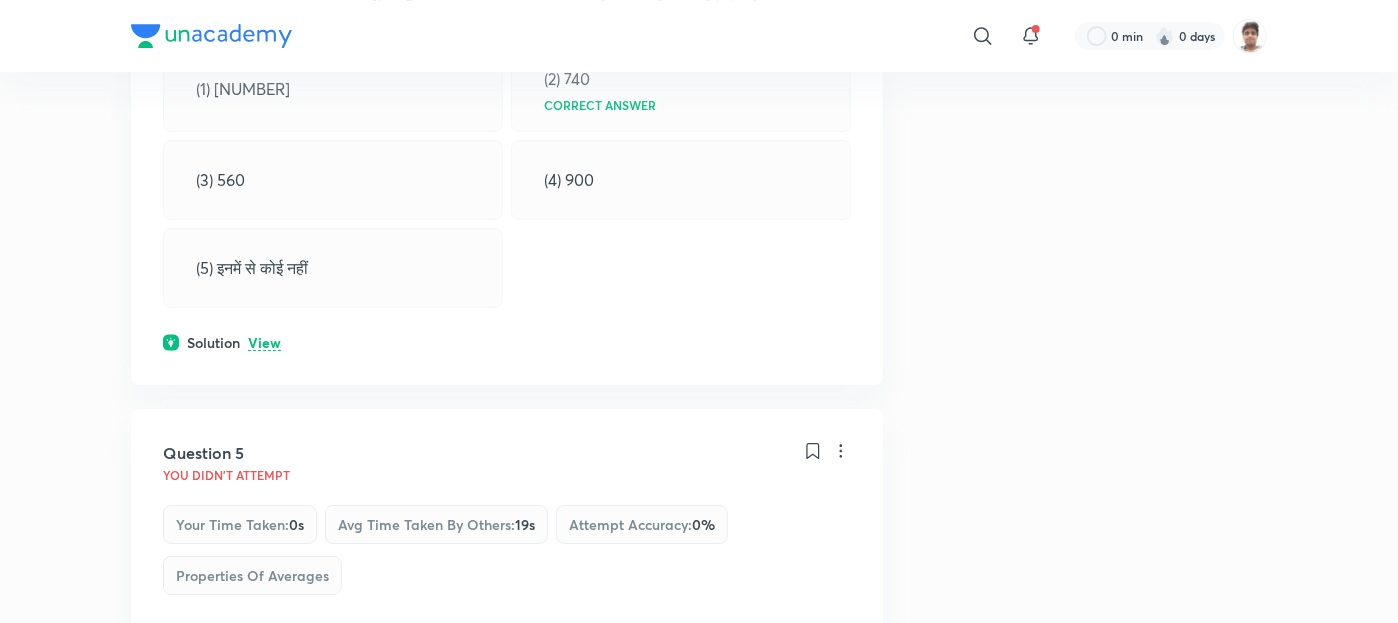 click on "View" at bounding box center (264, 343) 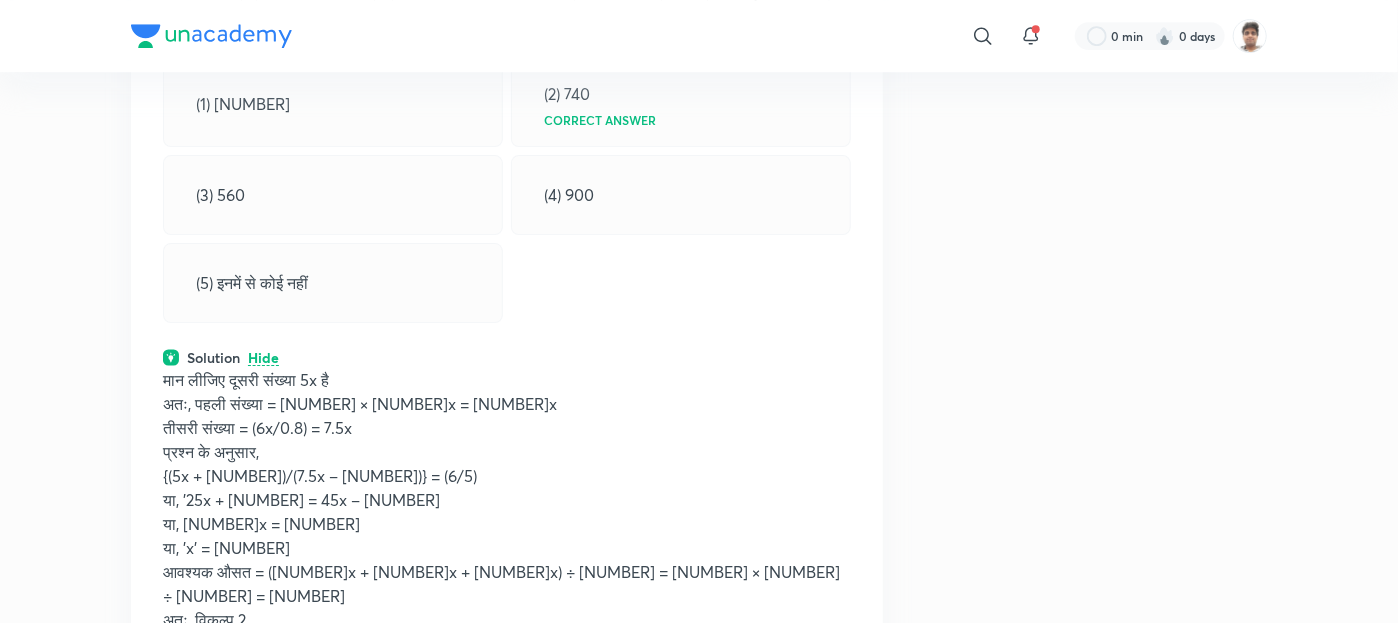 scroll, scrollTop: 3120, scrollLeft: 0, axis: vertical 